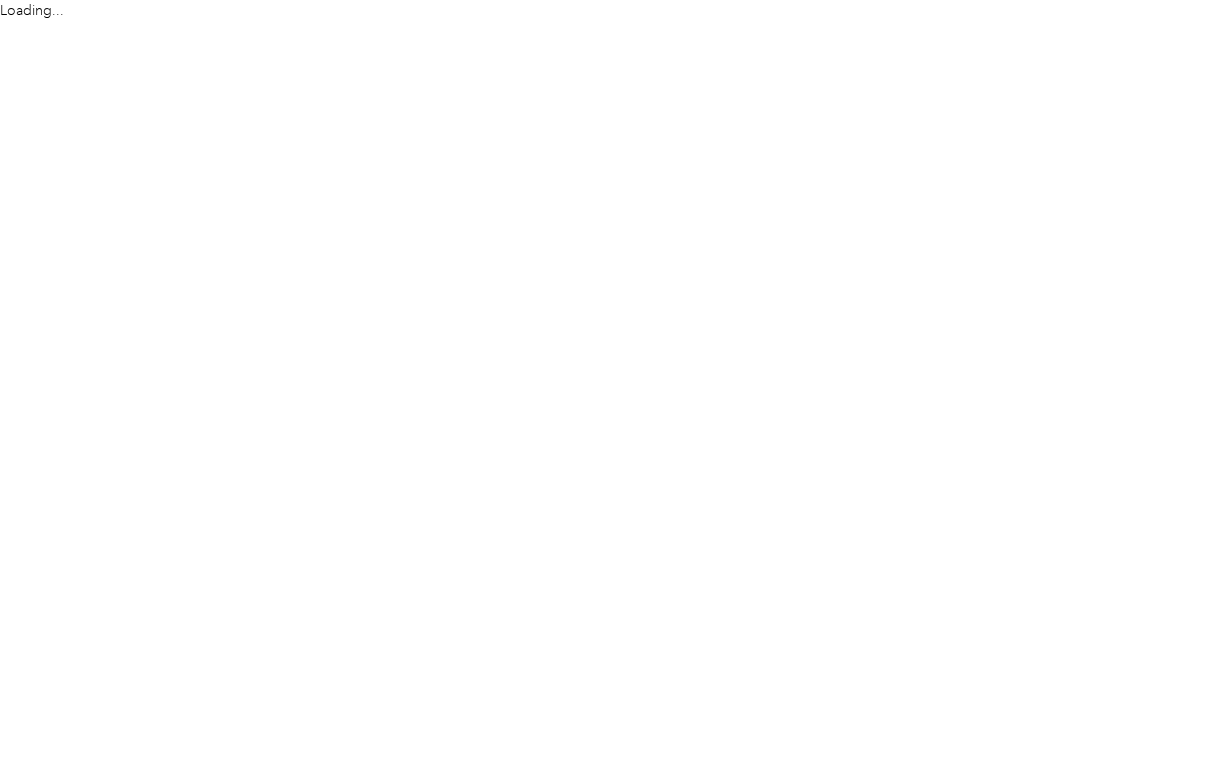 scroll, scrollTop: 0, scrollLeft: 0, axis: both 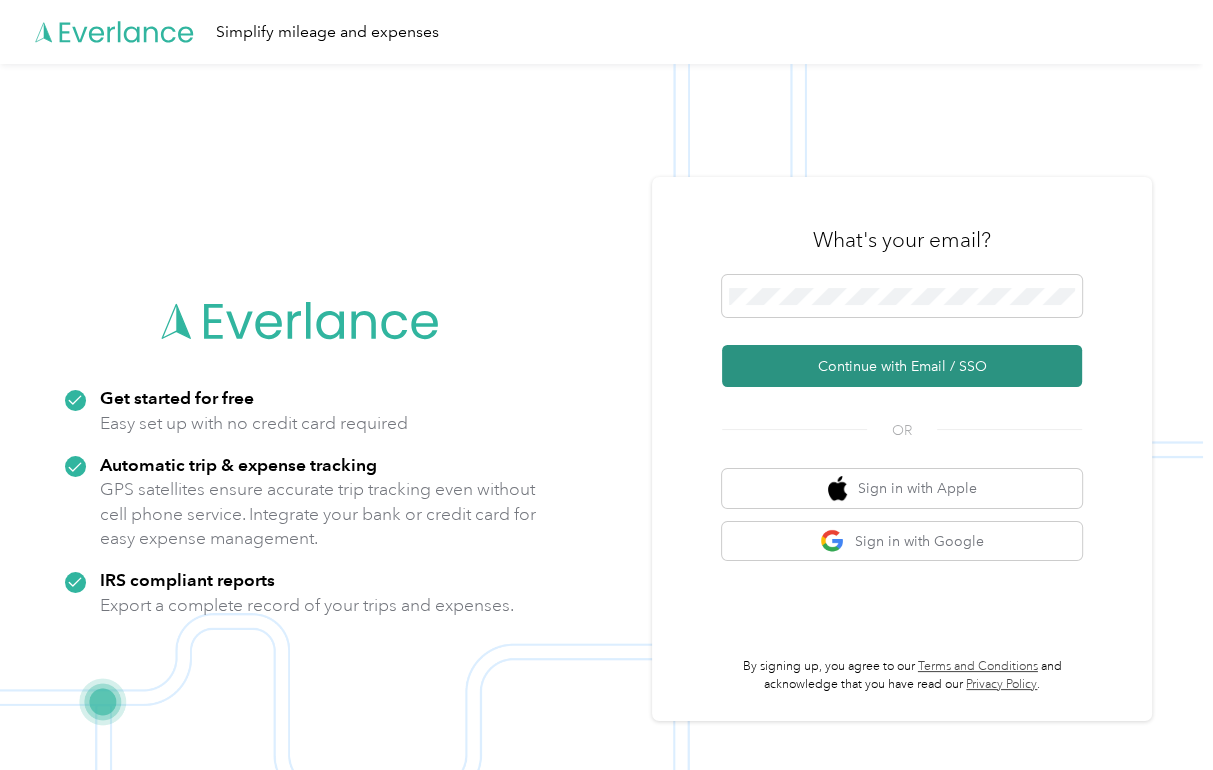 click on "Continue with Email / SSO" at bounding box center [902, 366] 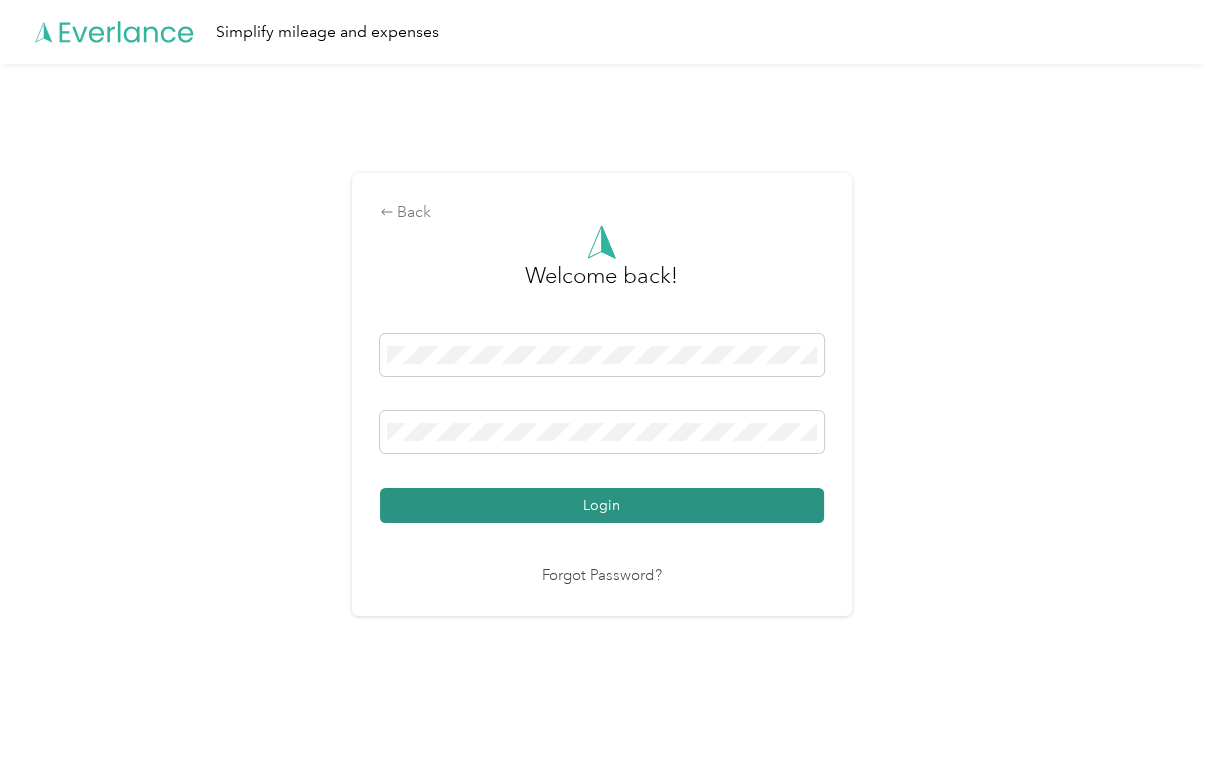 click on "Login" at bounding box center [602, 505] 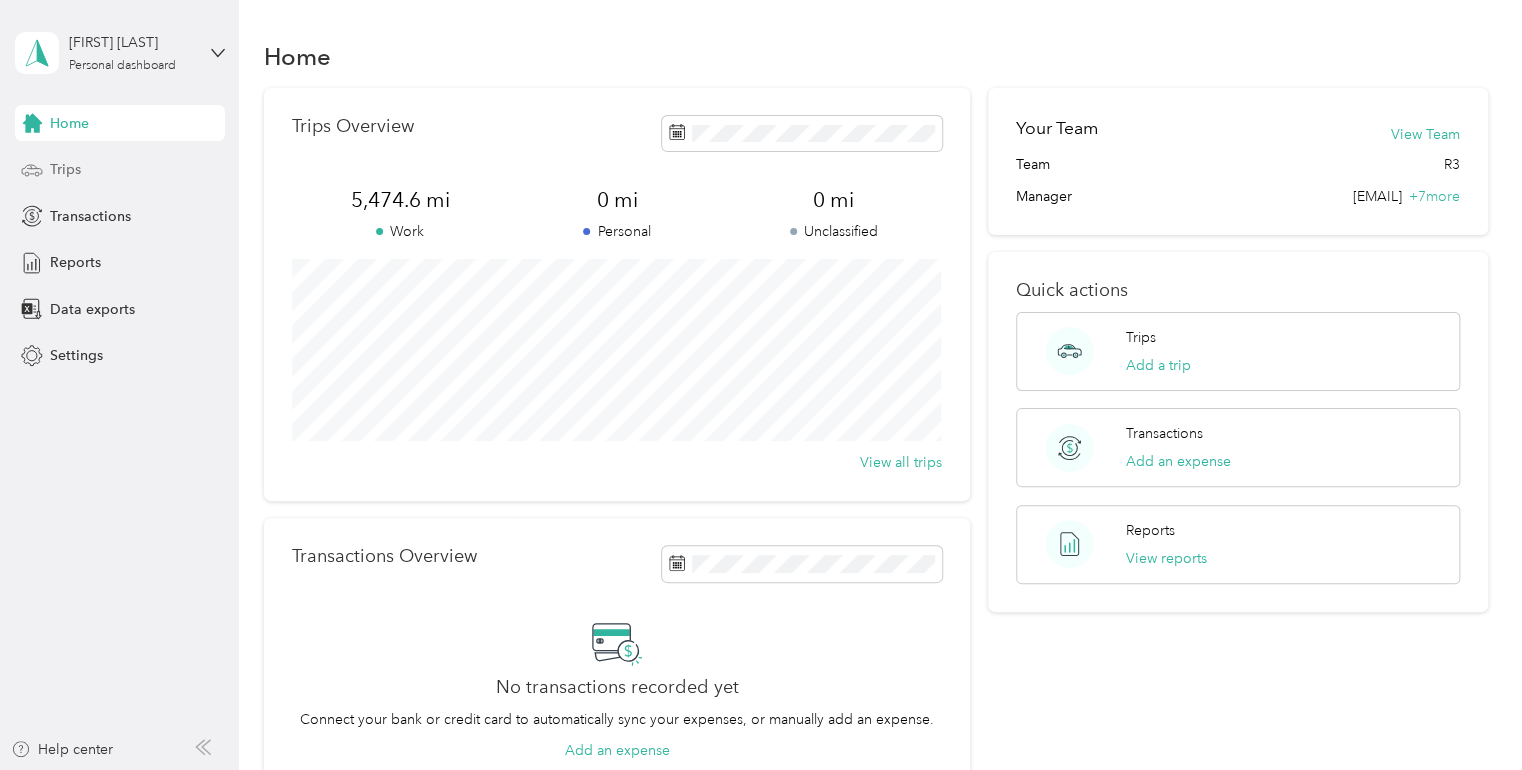 click on "Trips" at bounding box center (65, 169) 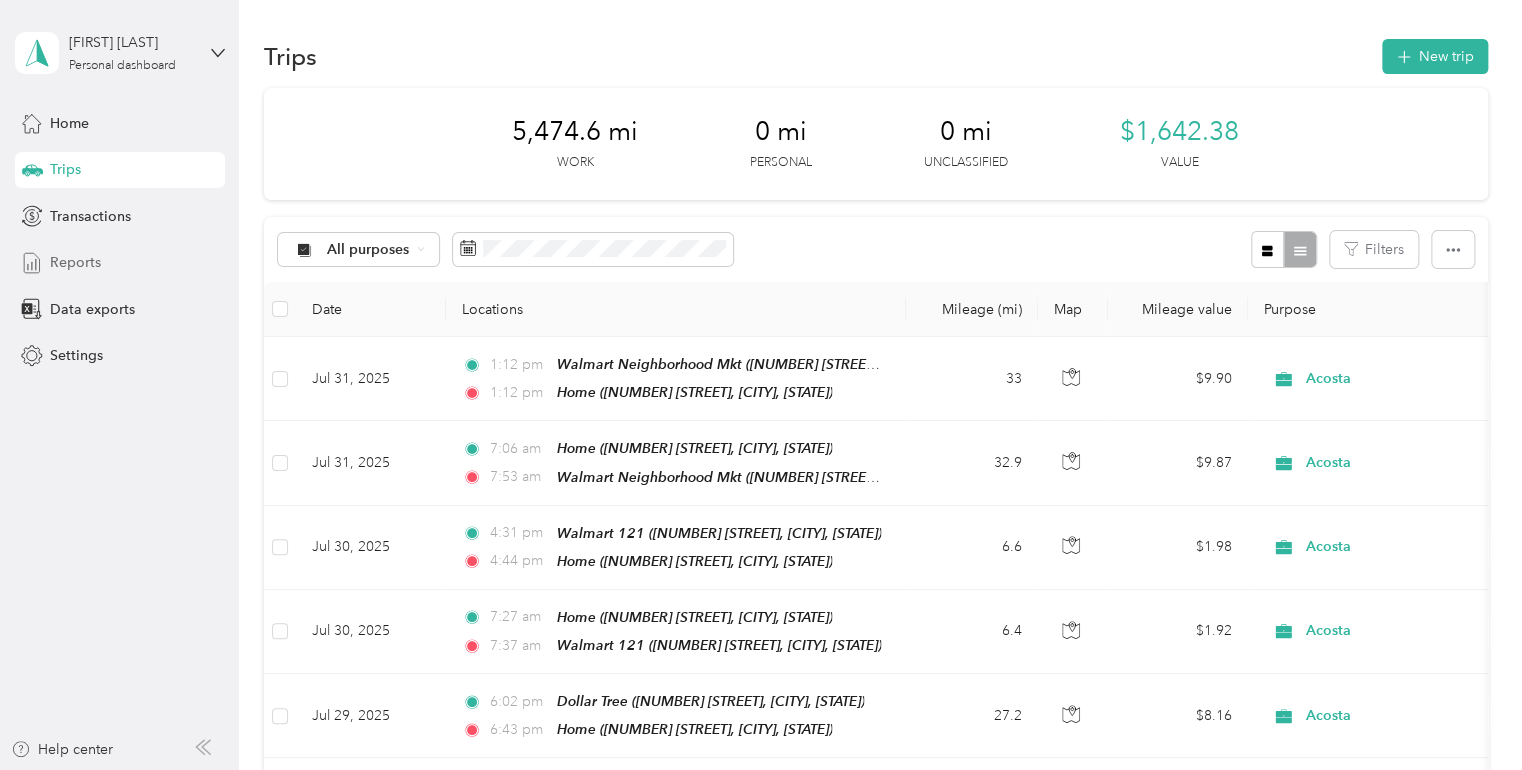 click on "Reports" at bounding box center [75, 262] 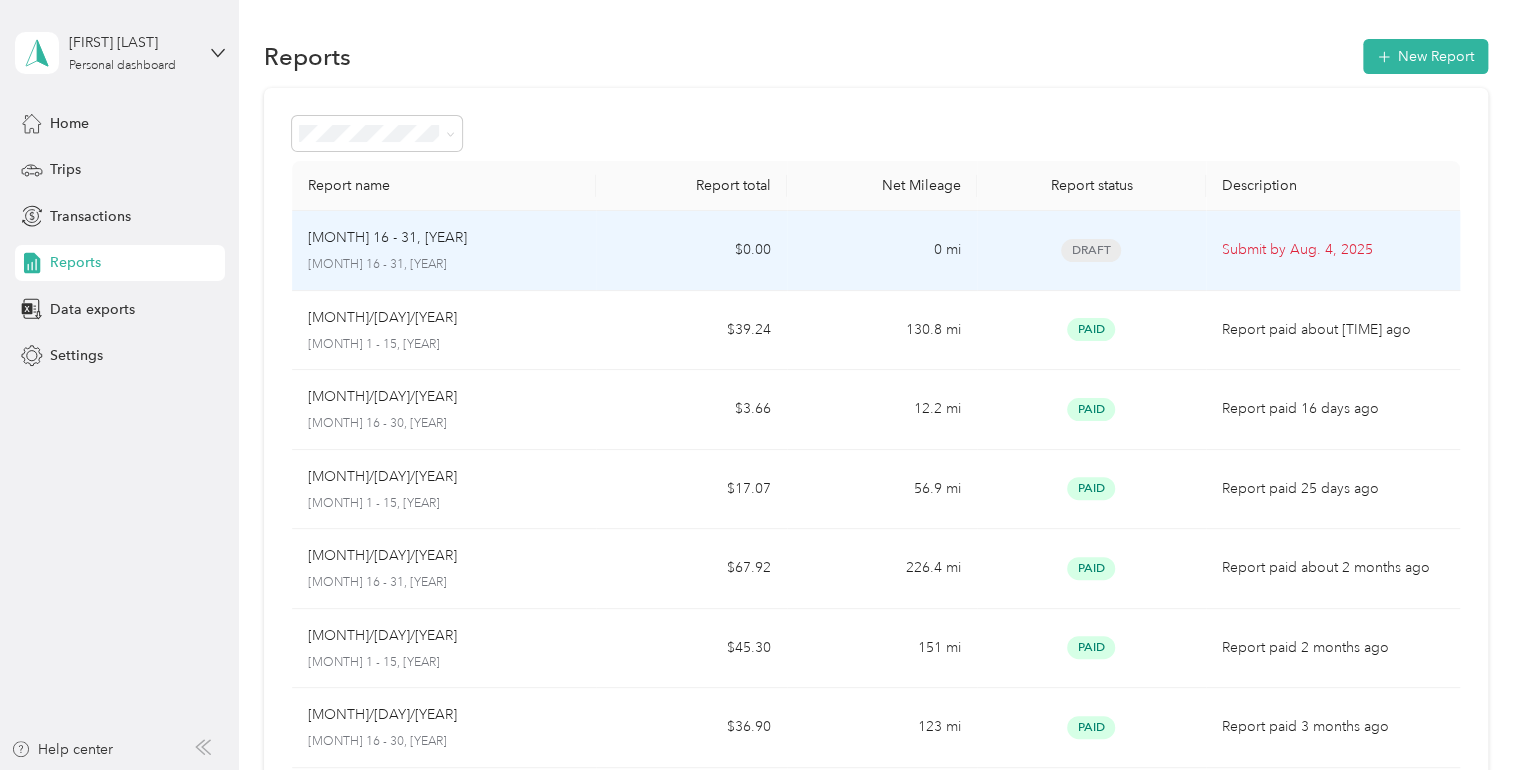 click on "Submit by [MONTH]. 4, [YEAR]" at bounding box center (1333, 250) 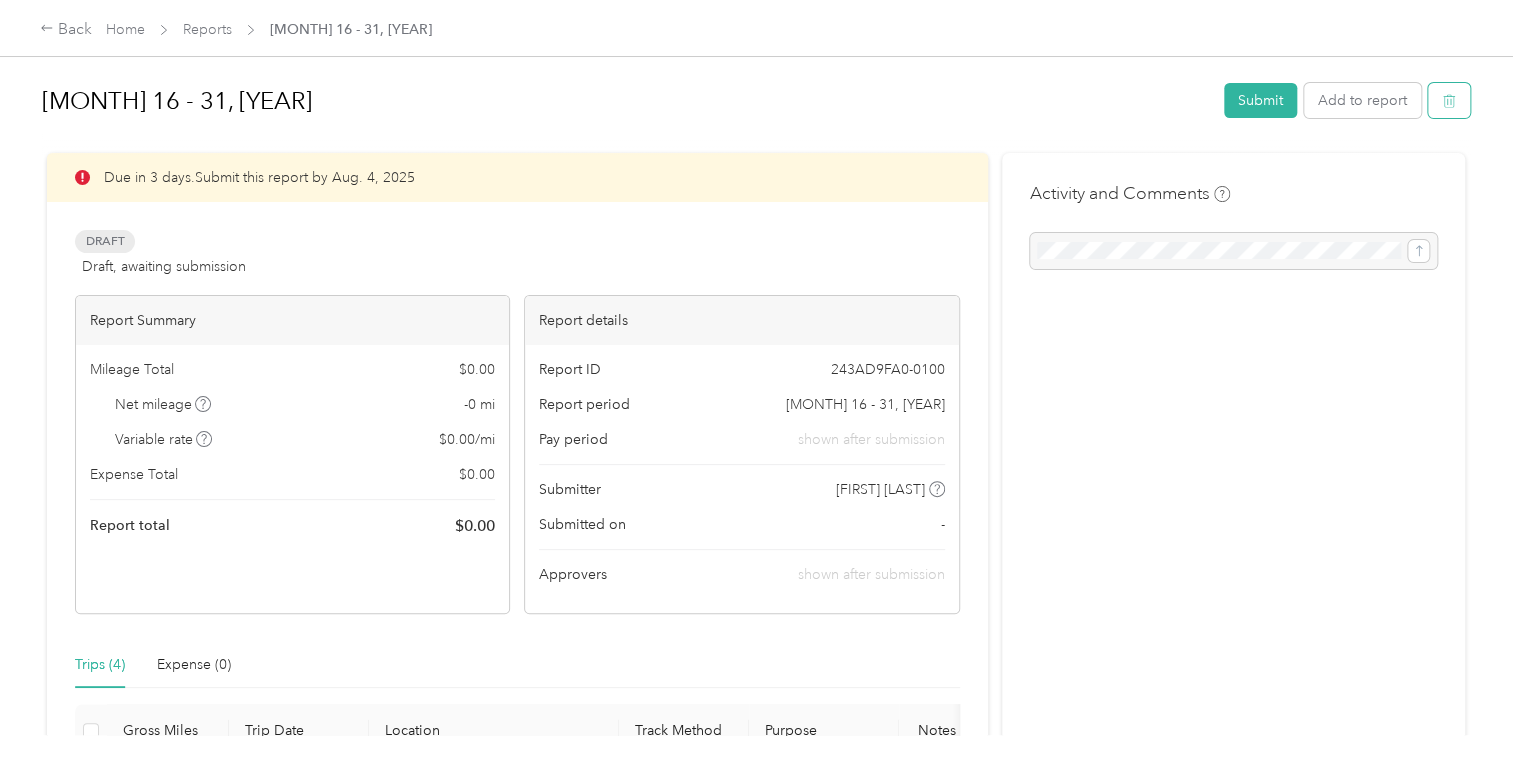 click at bounding box center (1449, 100) 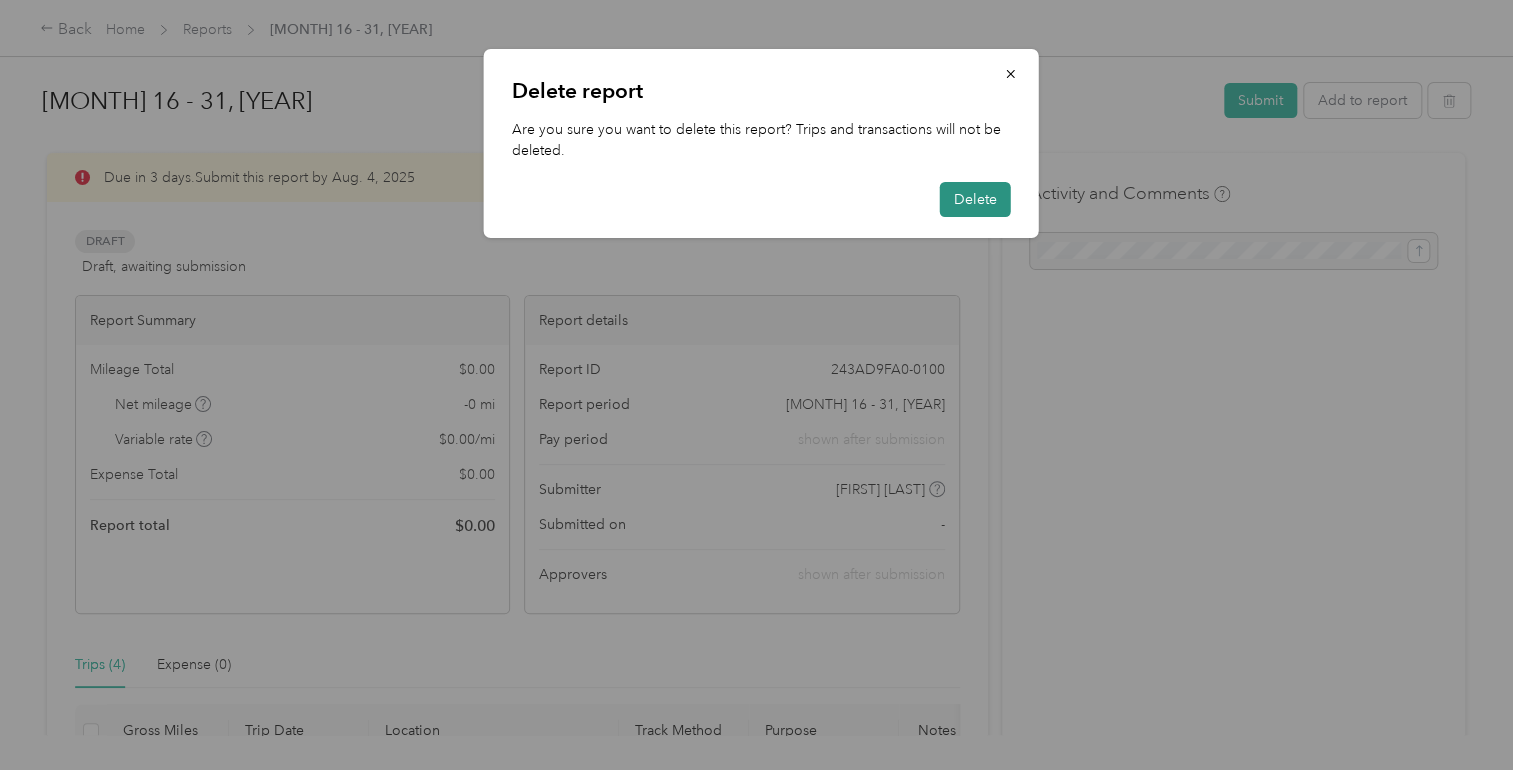 click on "Delete" at bounding box center (975, 199) 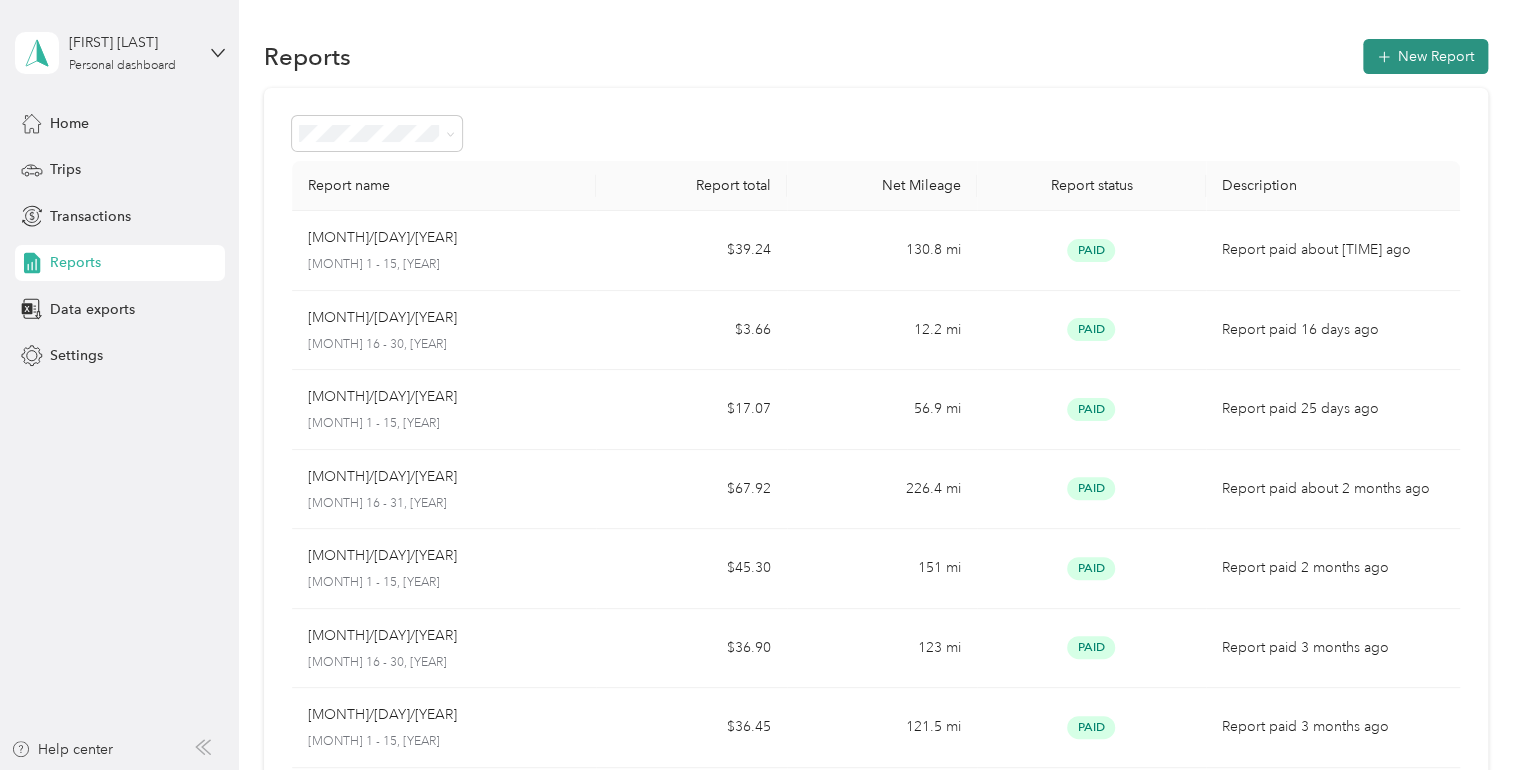click on "New Report" at bounding box center (1425, 56) 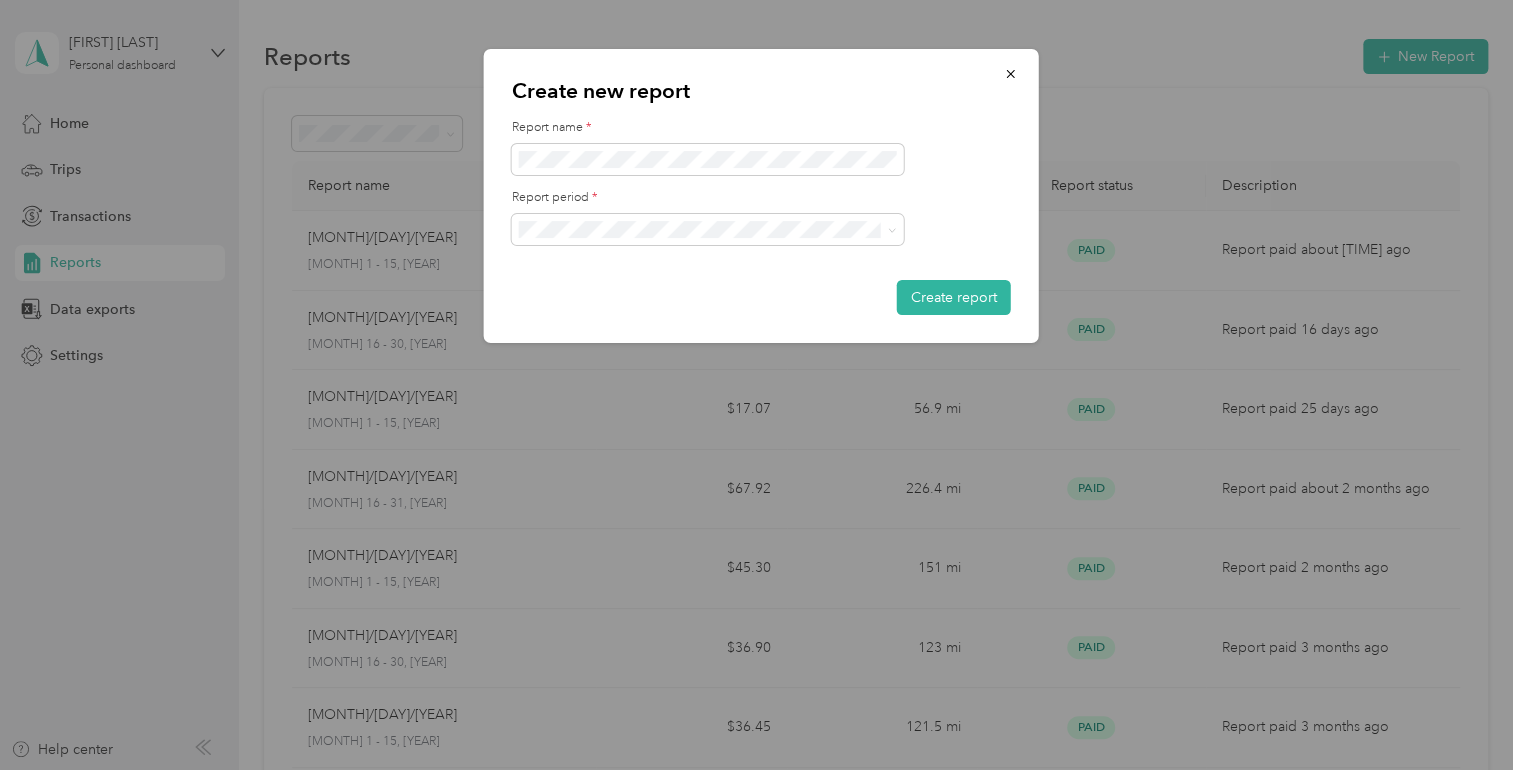 click on "[MONTH] 16 - 31, [YEAR]" at bounding box center [707, 298] 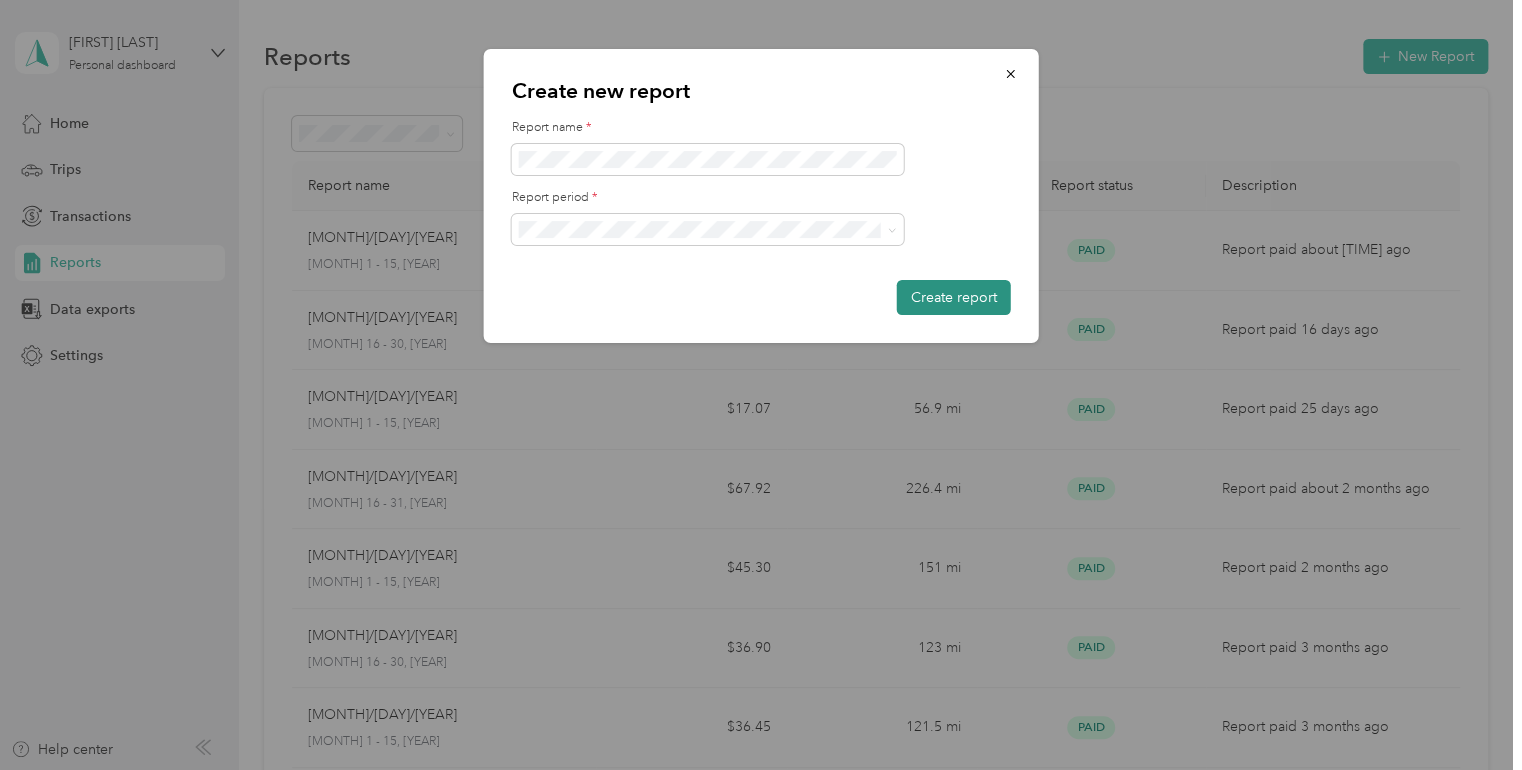 click on "Create report" at bounding box center [954, 297] 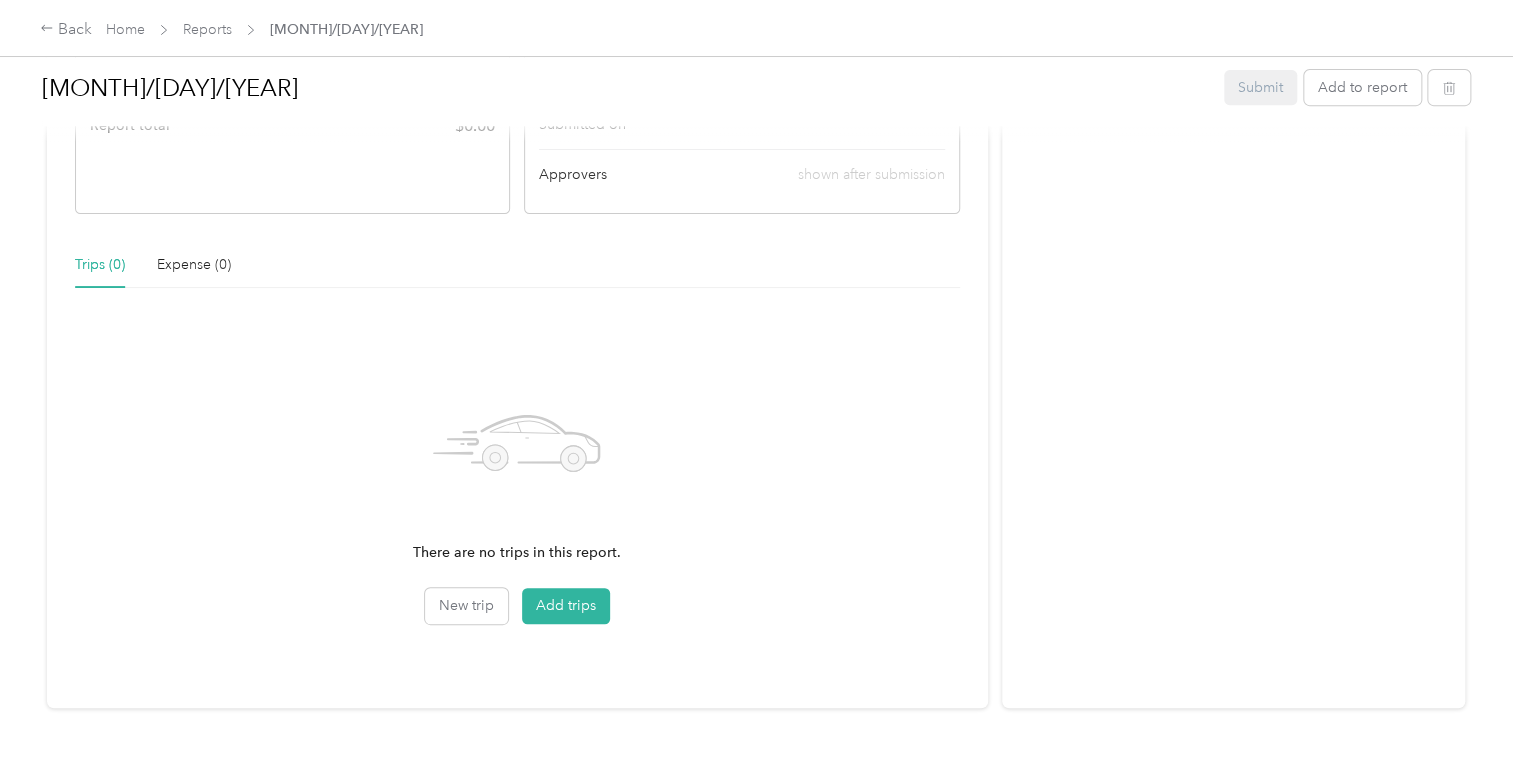 scroll, scrollTop: 455, scrollLeft: 0, axis: vertical 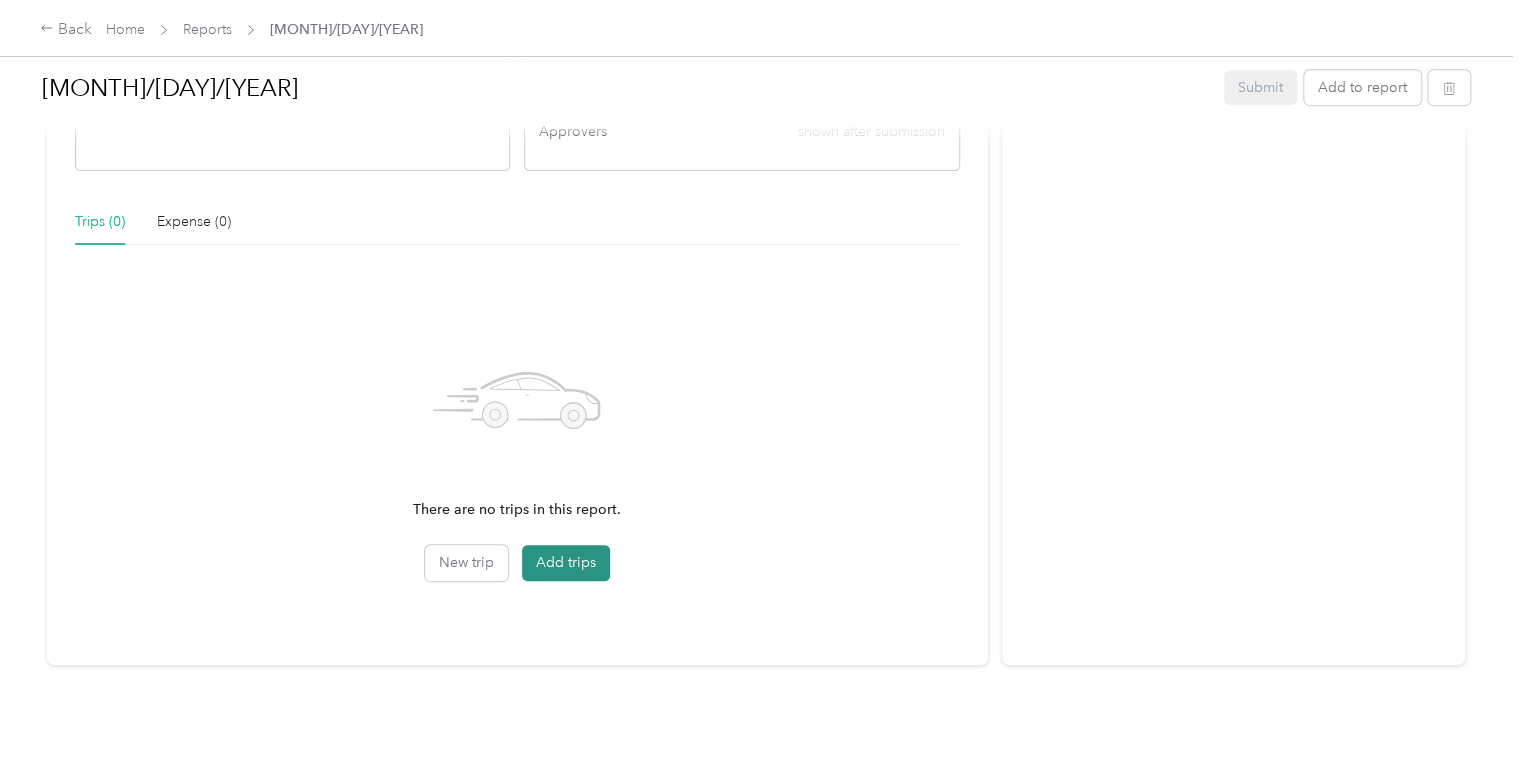 click on "Add trips" at bounding box center [566, 563] 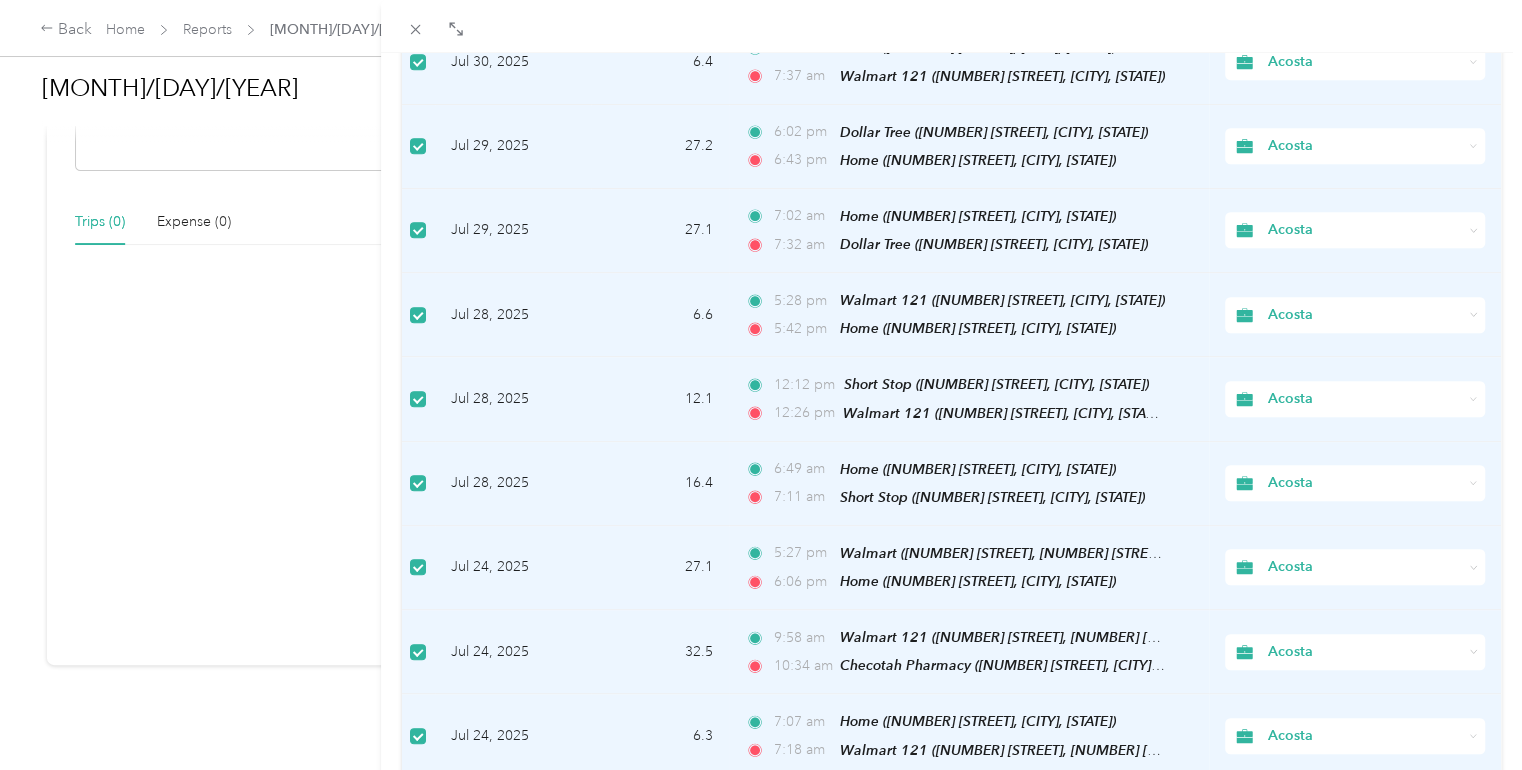 scroll, scrollTop: 0, scrollLeft: 0, axis: both 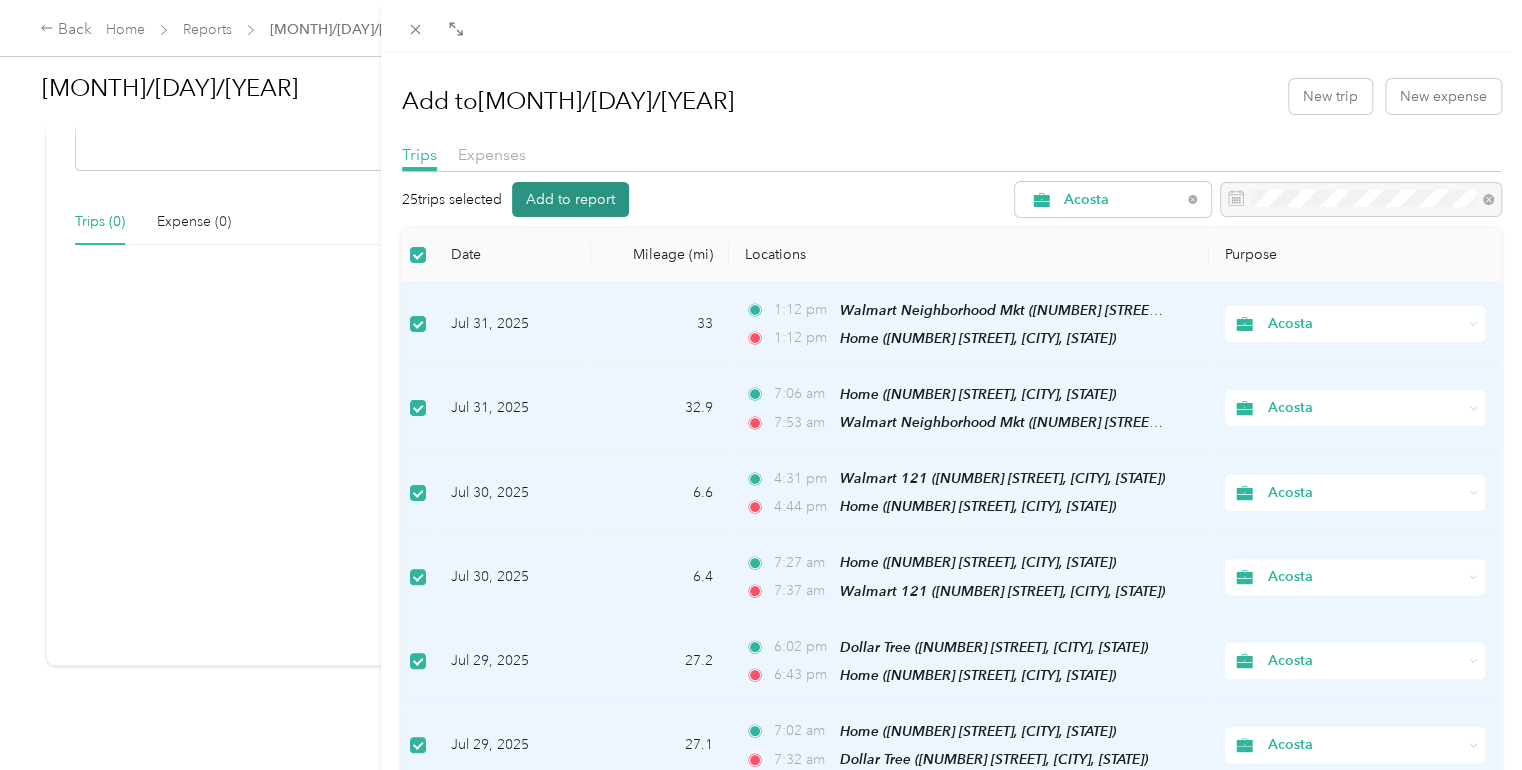 click on "Add to report" at bounding box center [570, 199] 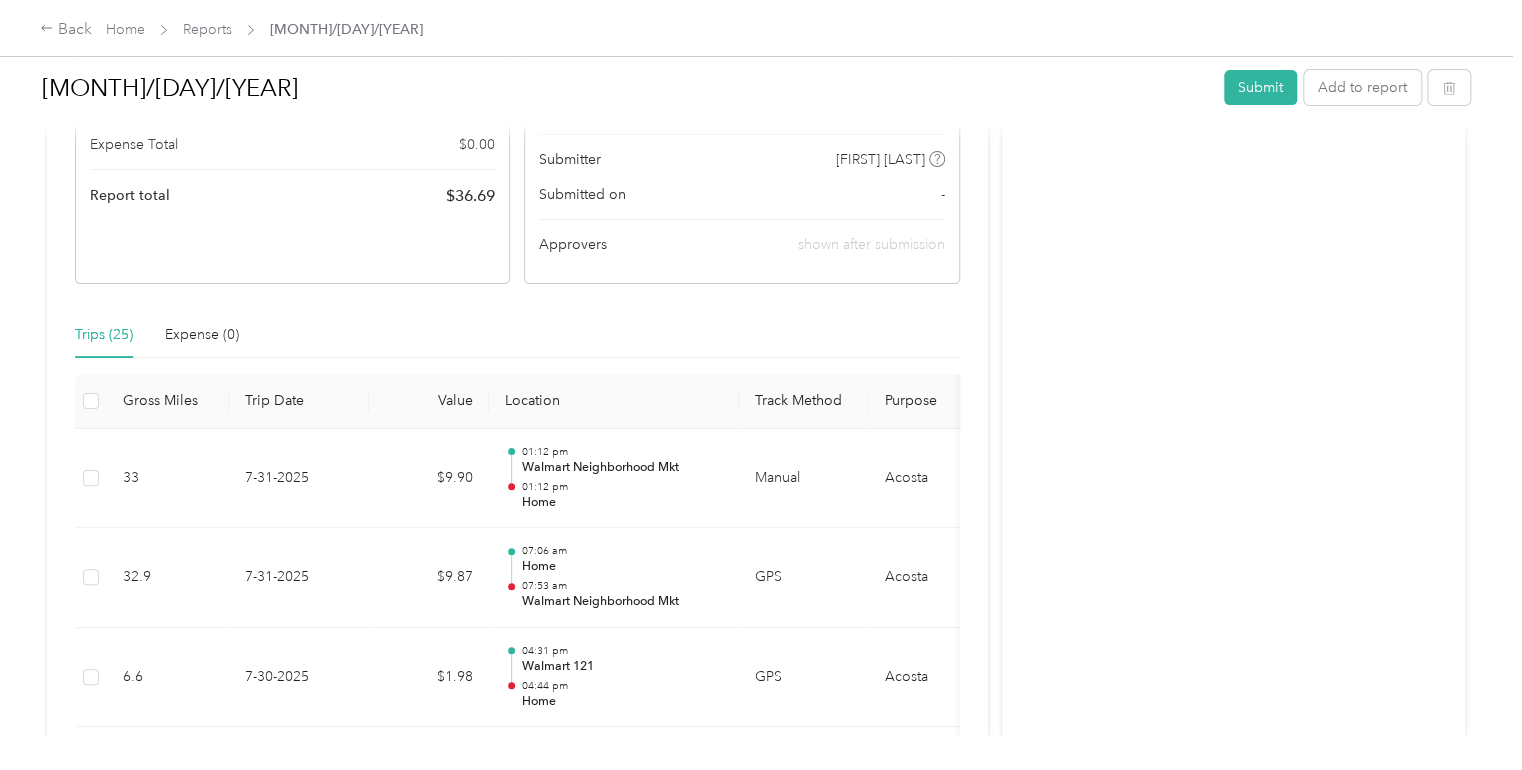 scroll, scrollTop: 0, scrollLeft: 0, axis: both 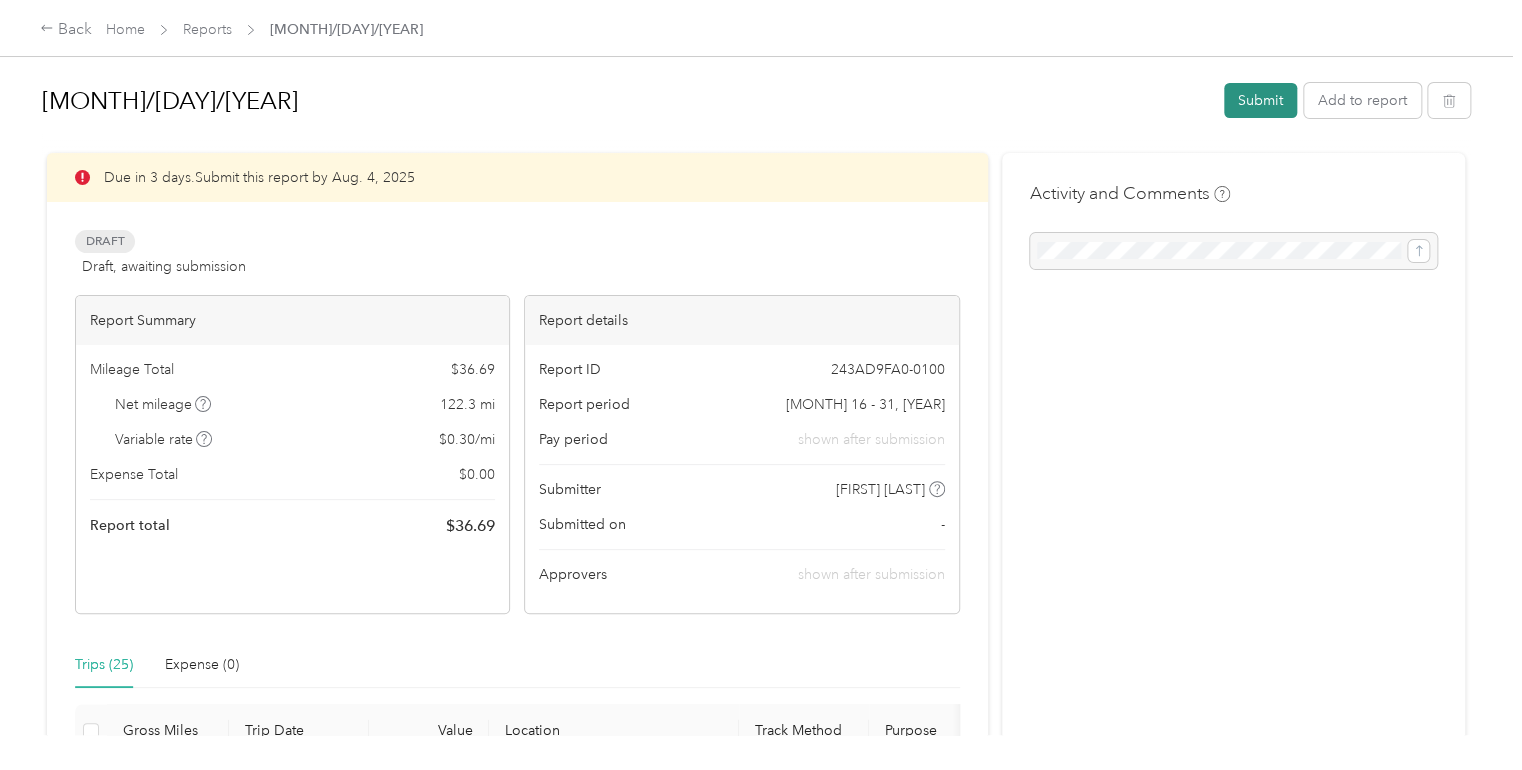 click on "Submit" at bounding box center (1260, 100) 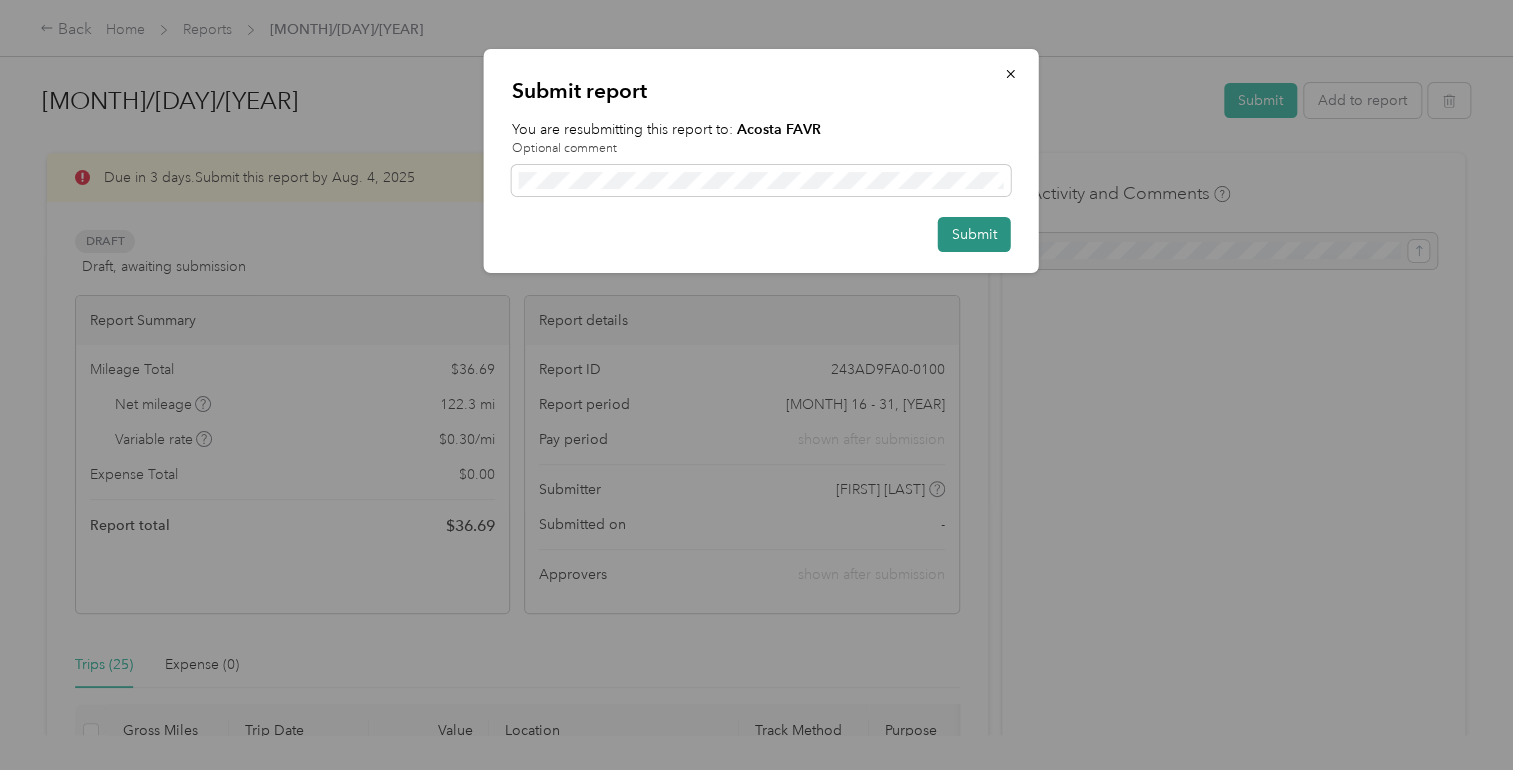 click on "Submit" at bounding box center [974, 234] 